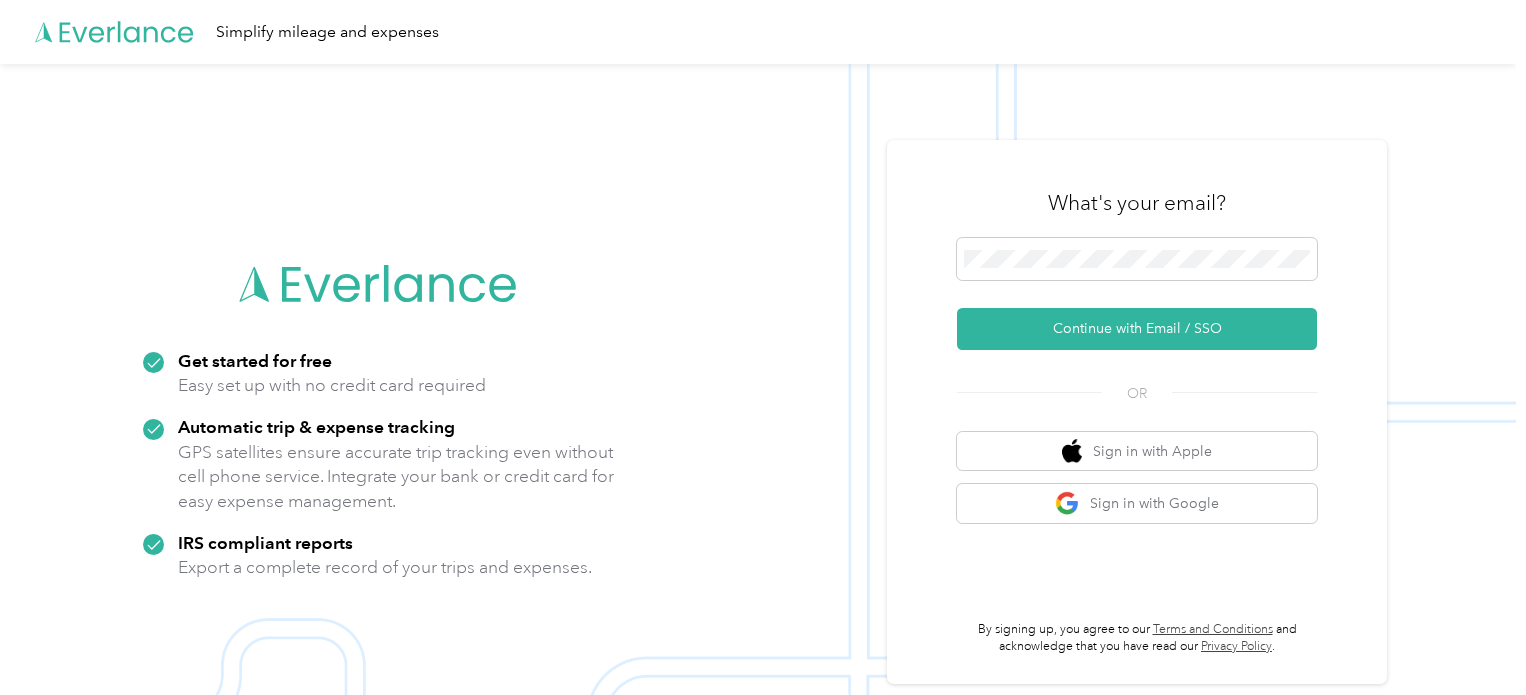 scroll, scrollTop: 0, scrollLeft: 0, axis: both 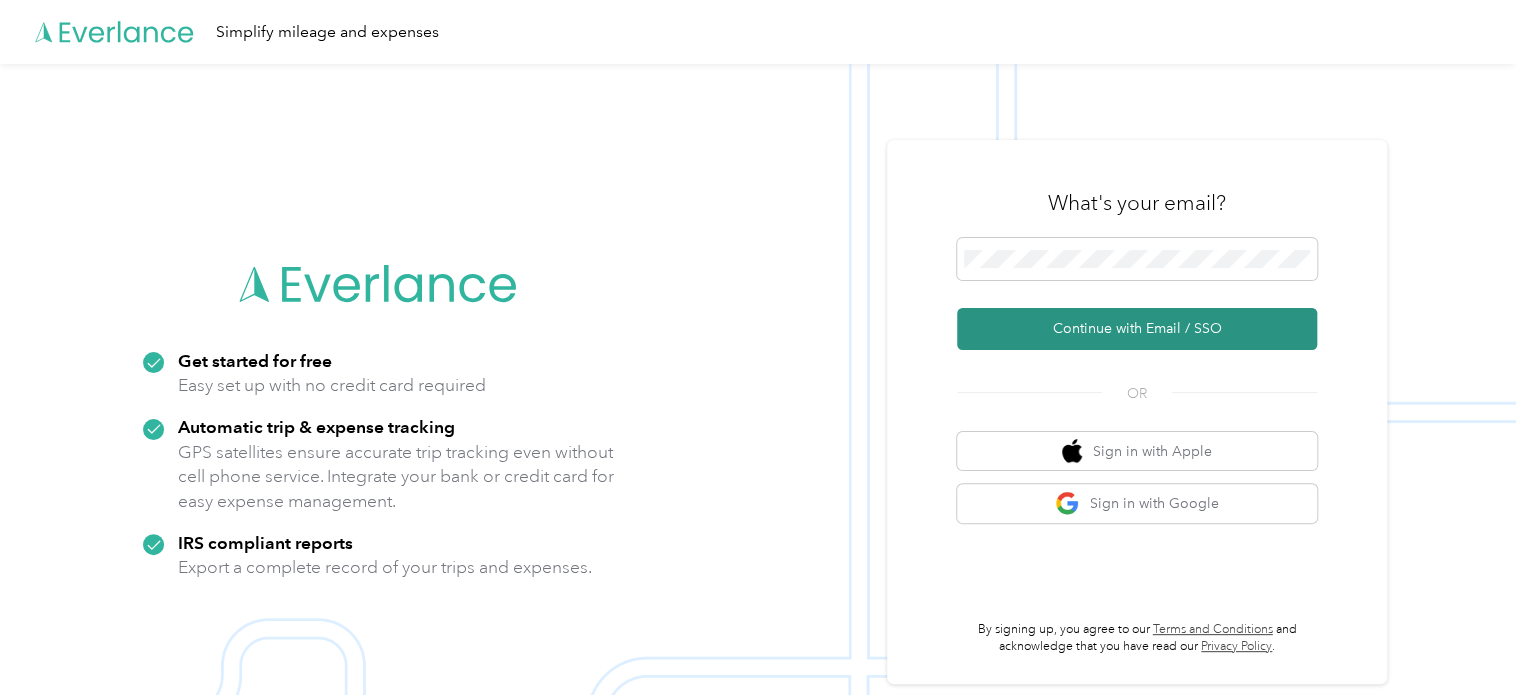 click on "Continue with Email / SSO" at bounding box center [1137, 329] 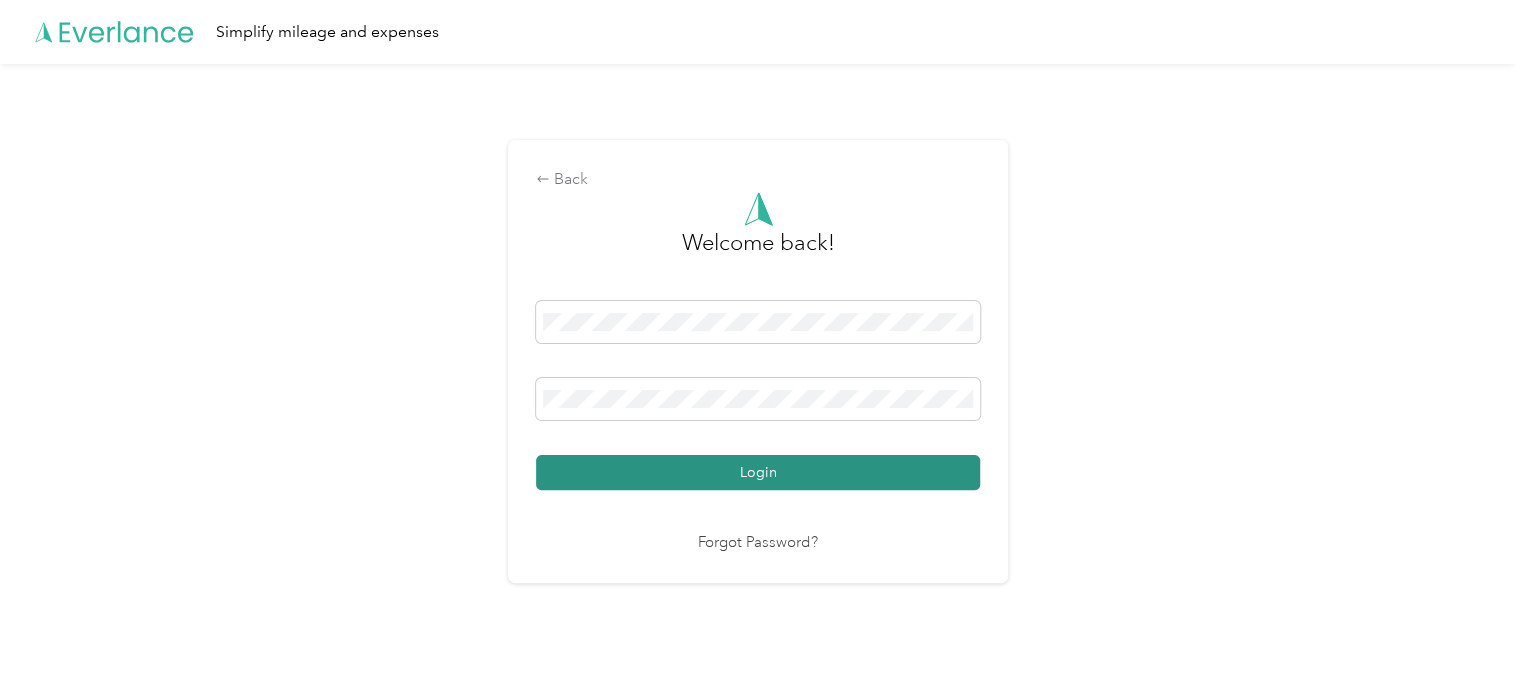 click on "Login" at bounding box center [758, 472] 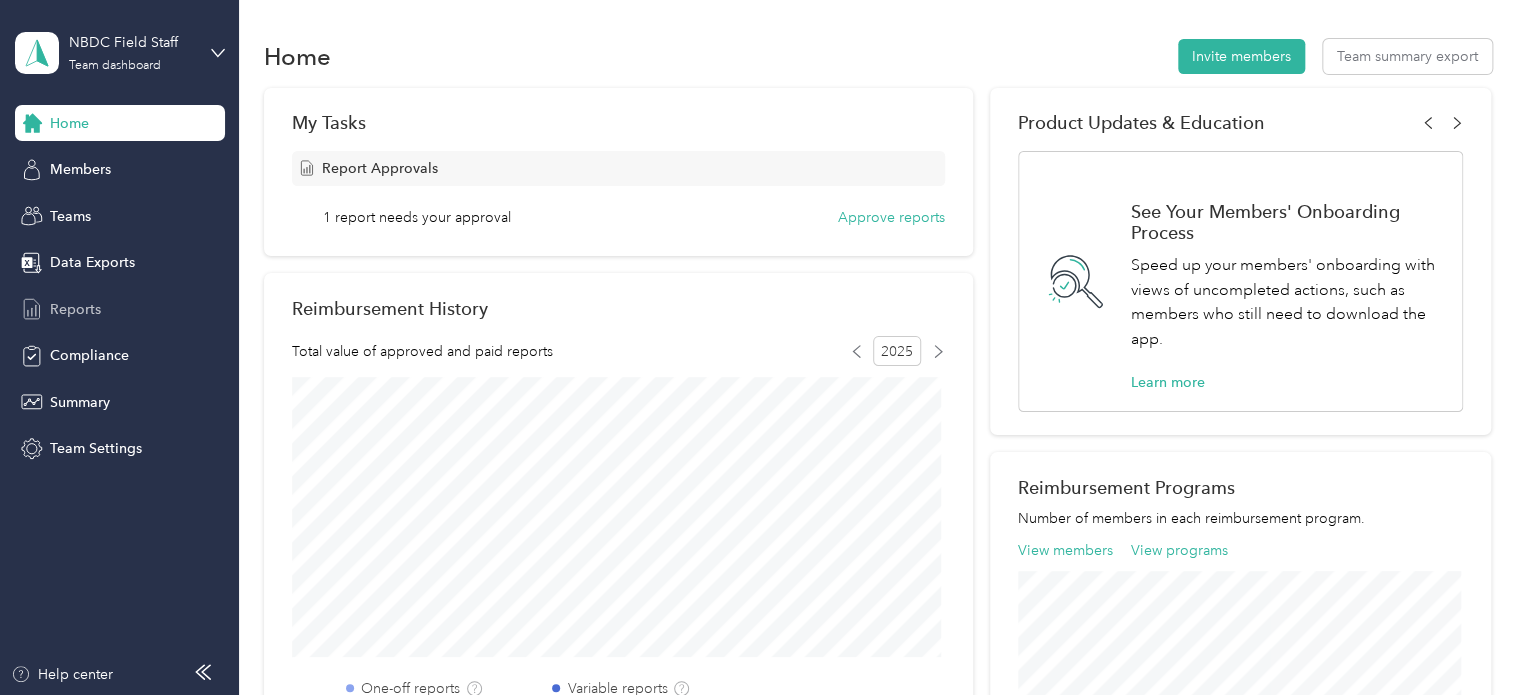 click on "Reports" at bounding box center (75, 309) 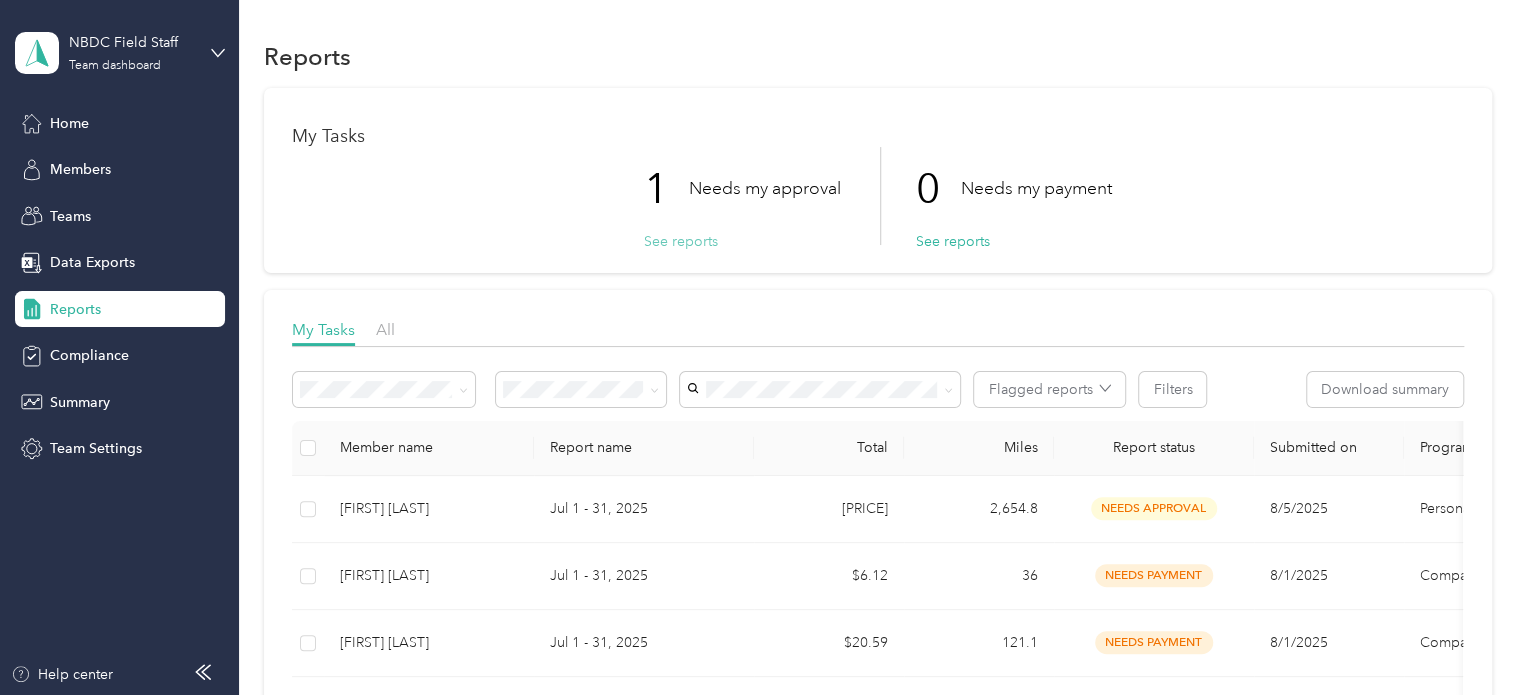 click on "See reports" at bounding box center [681, 241] 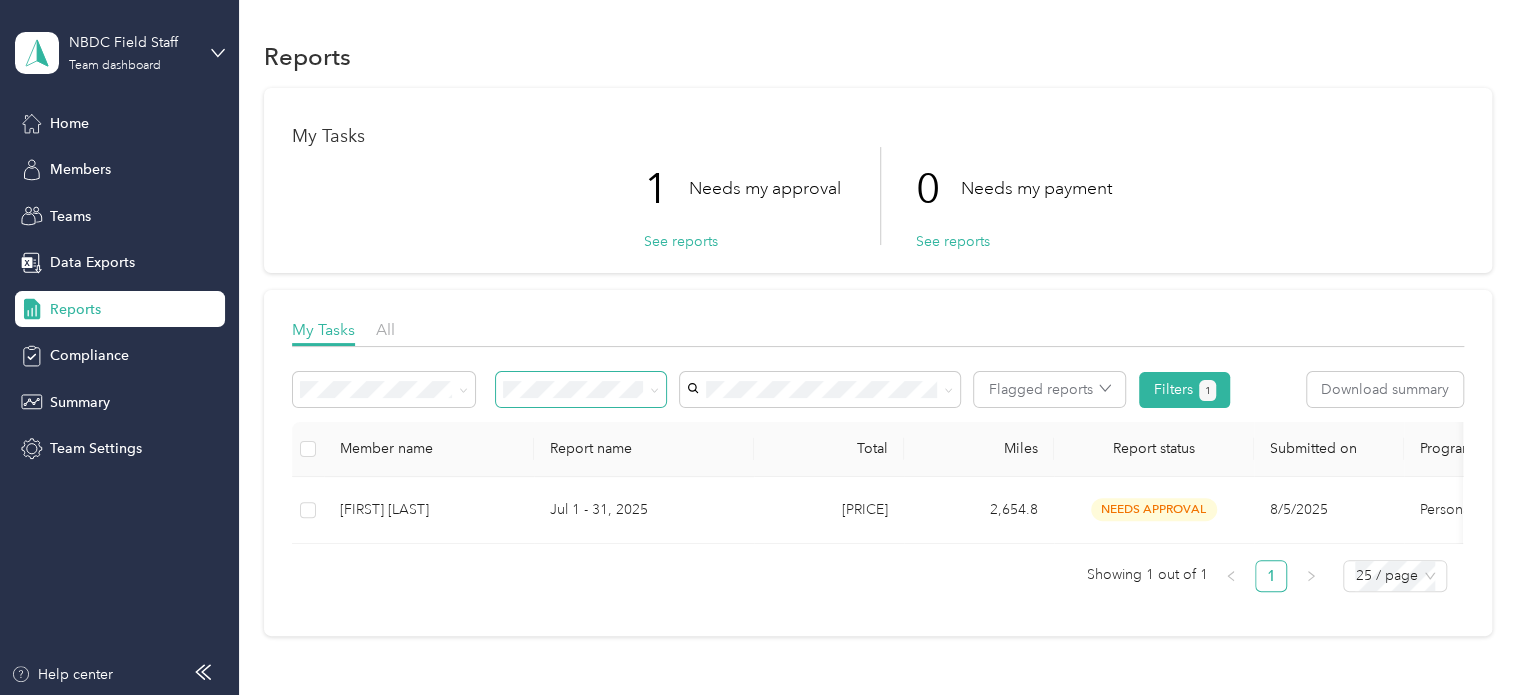 click at bounding box center [581, 389] 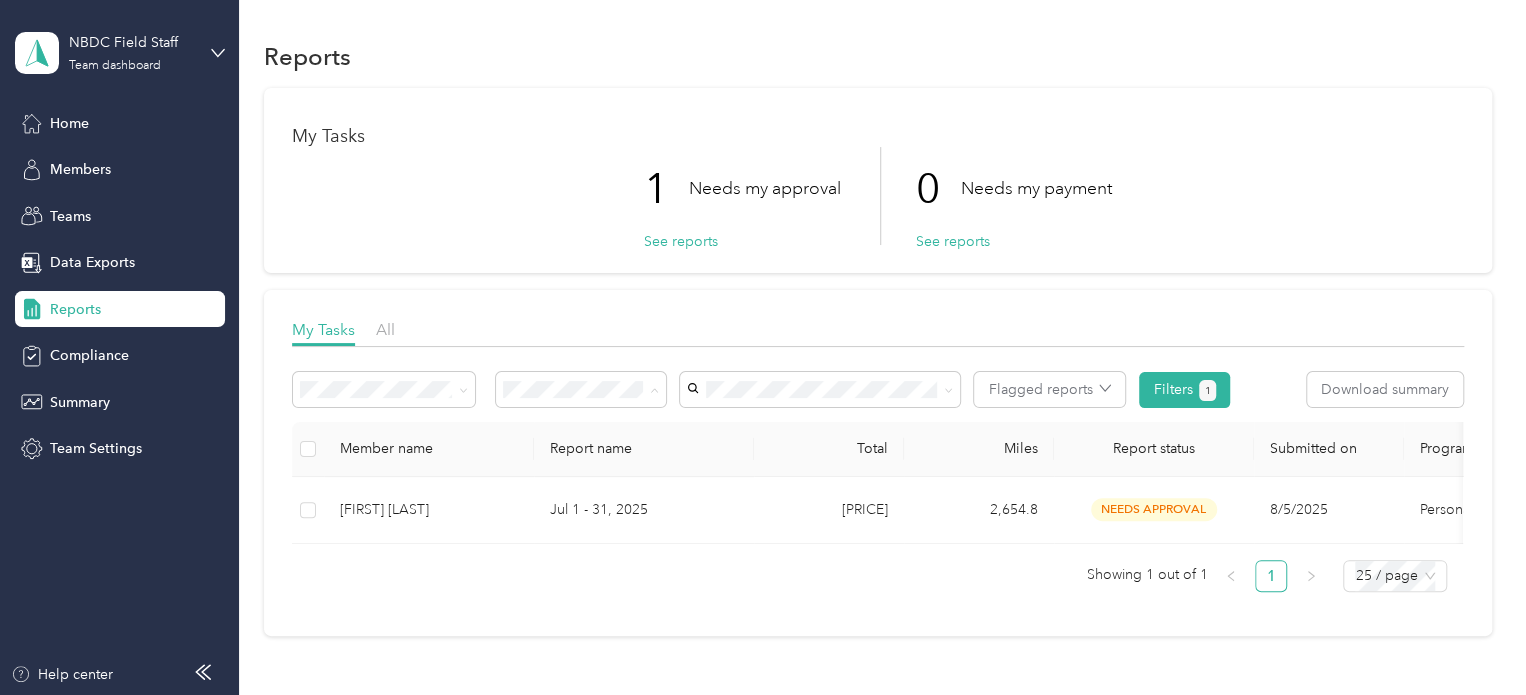 click on "Rejected by me" at bounding box center [581, 586] 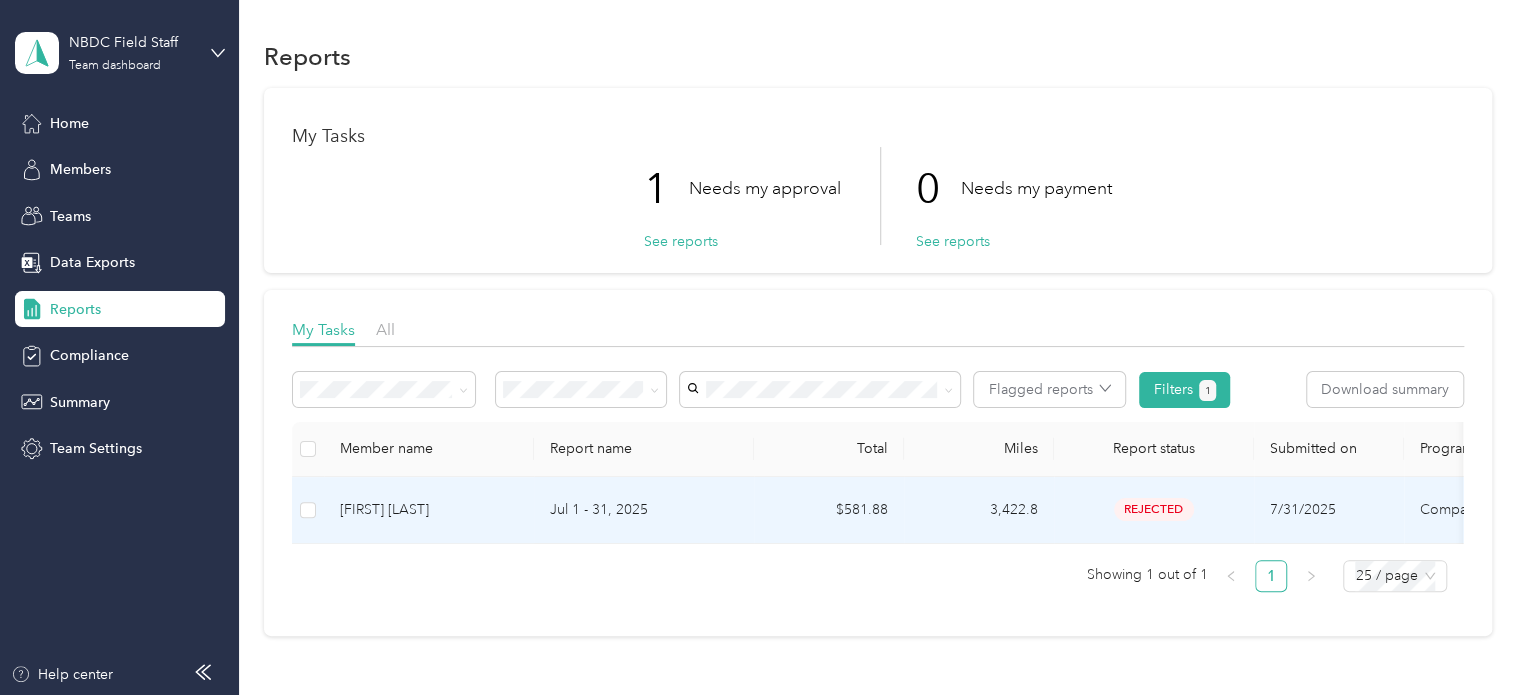 click on "rejected" at bounding box center [1154, 509] 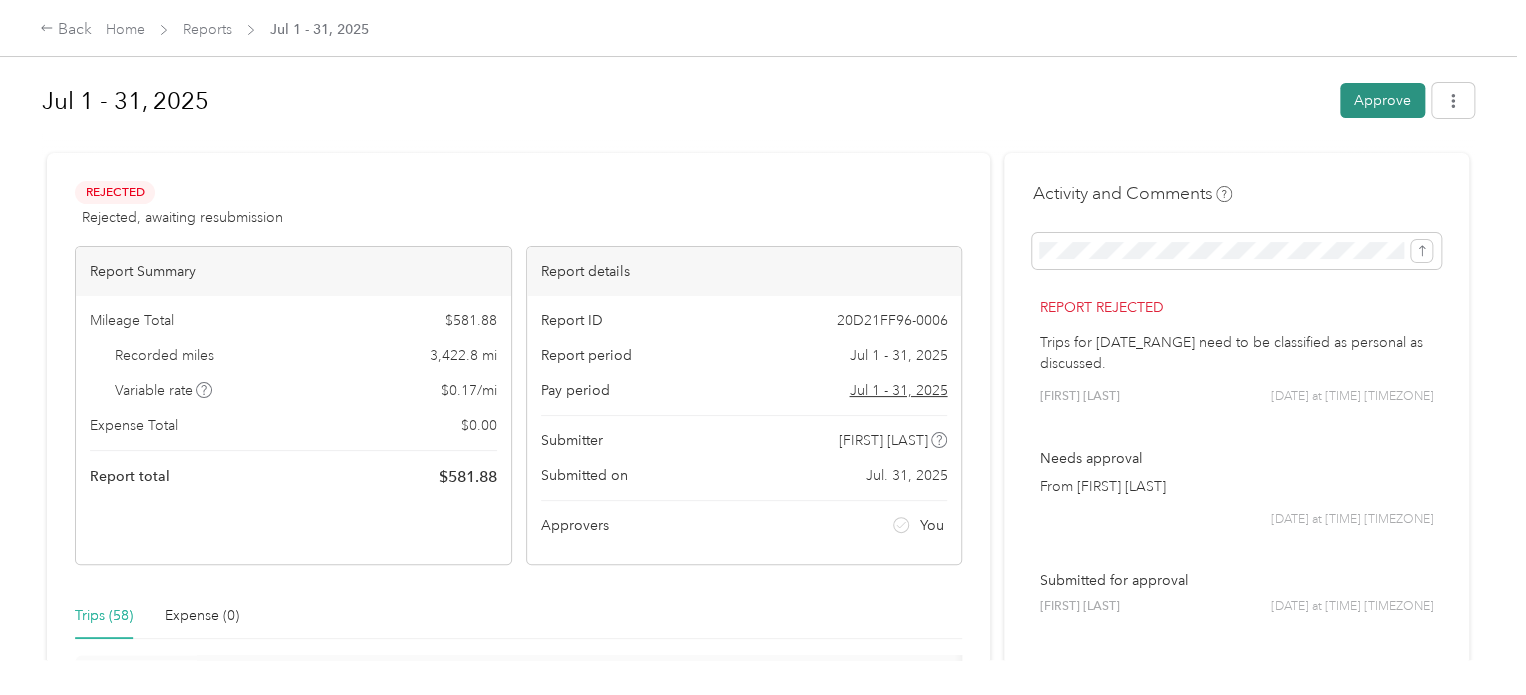 click on "Approve" at bounding box center [1382, 100] 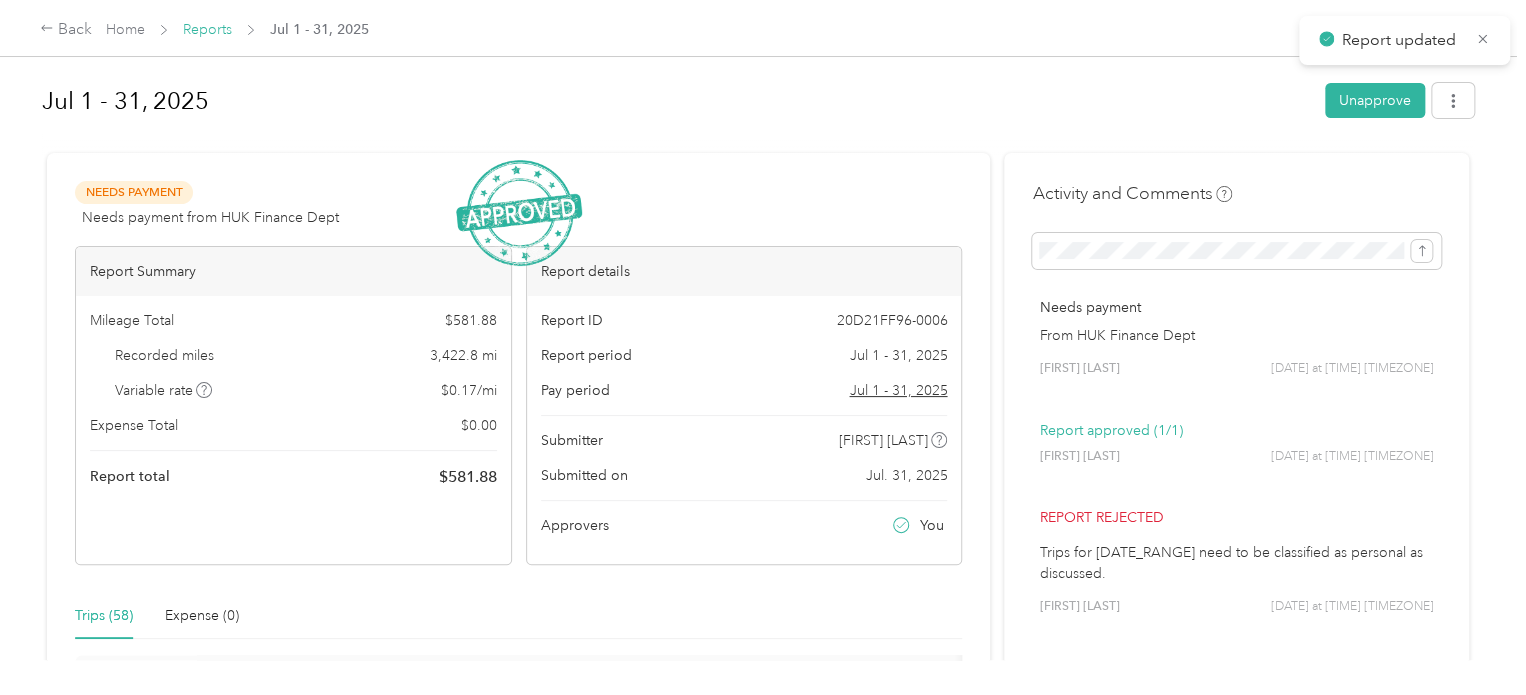 click on "Reports" at bounding box center (207, 29) 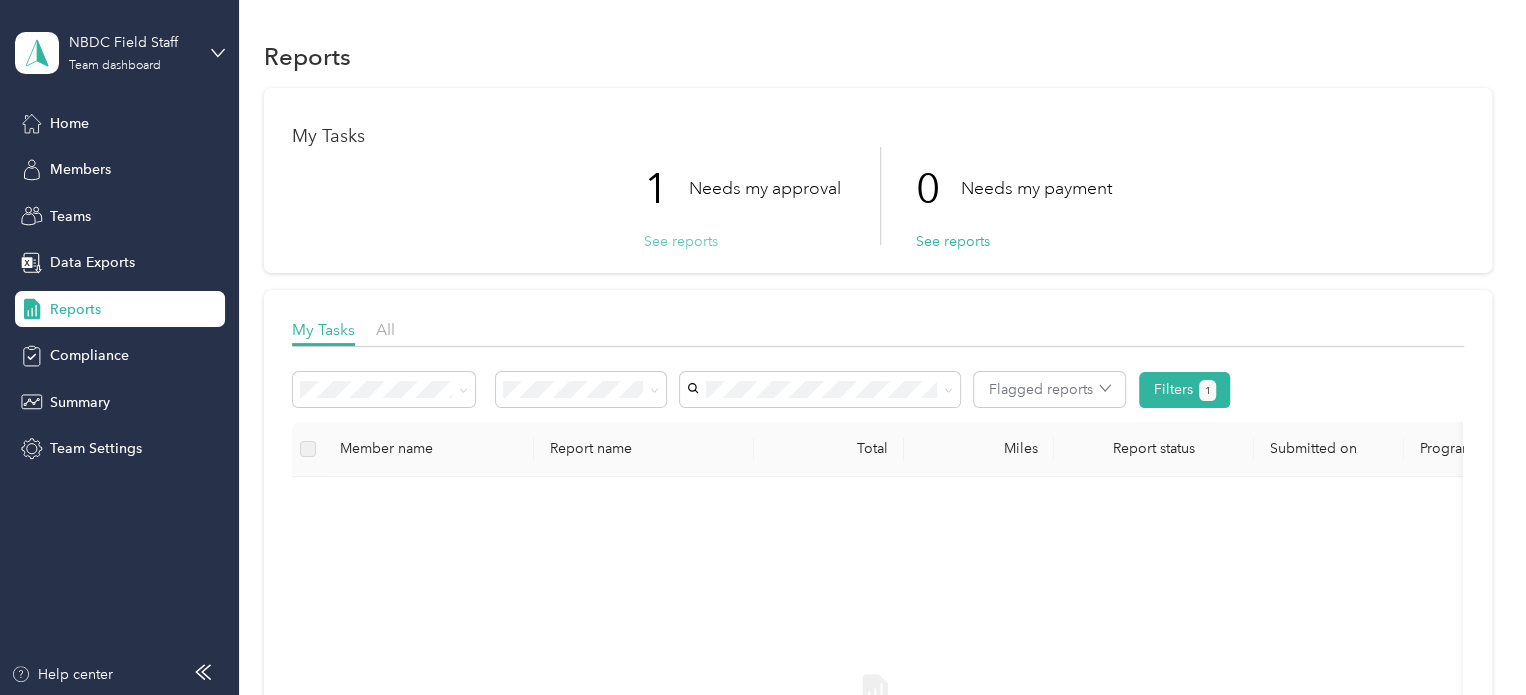 click on "See reports" at bounding box center [681, 241] 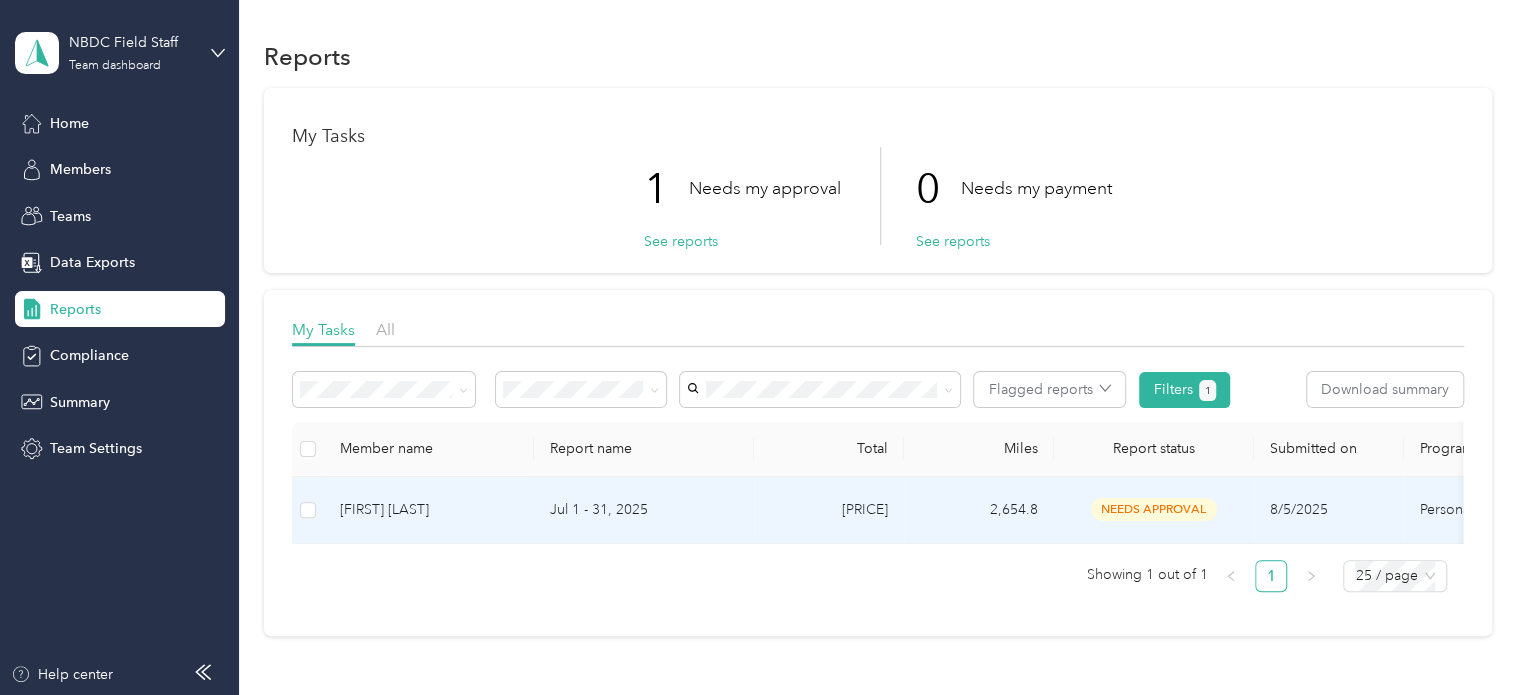 click on "needs approval" at bounding box center [1154, 509] 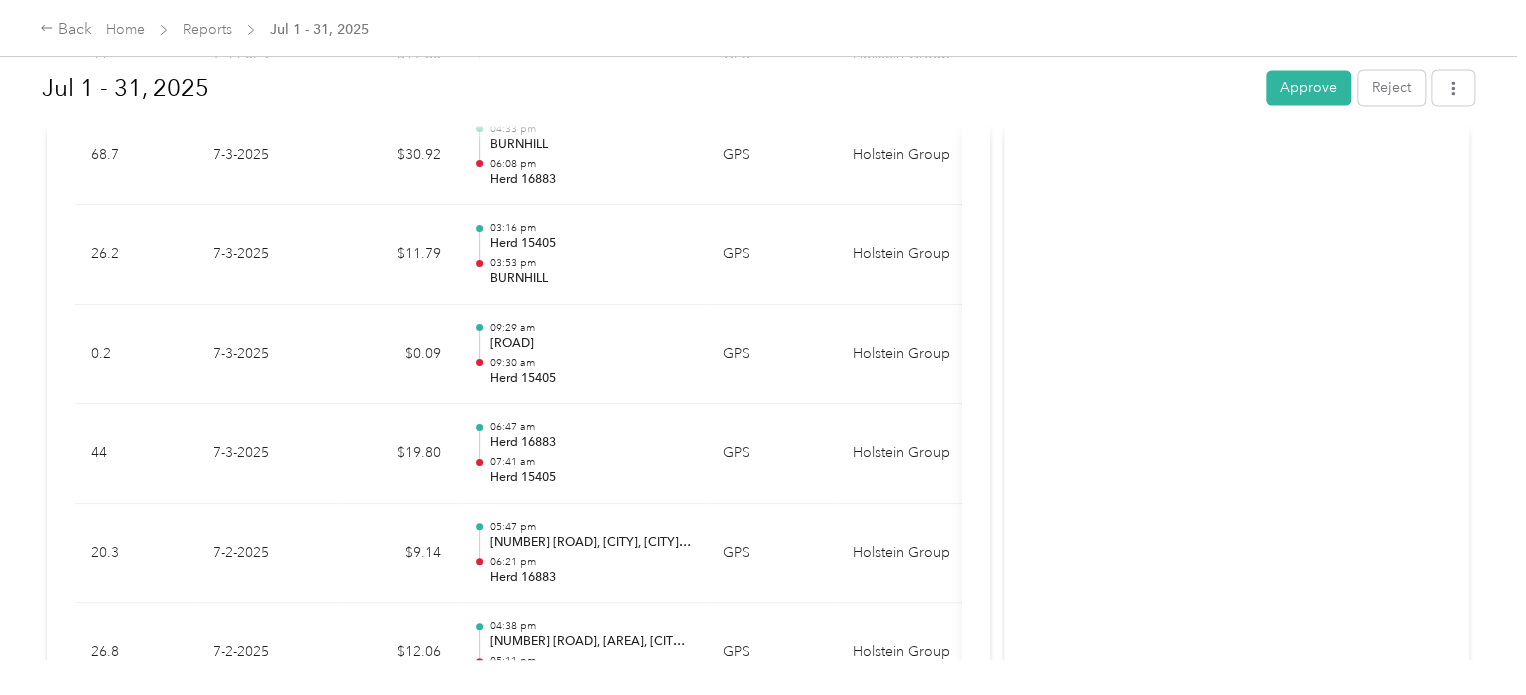 scroll, scrollTop: 9400, scrollLeft: 0, axis: vertical 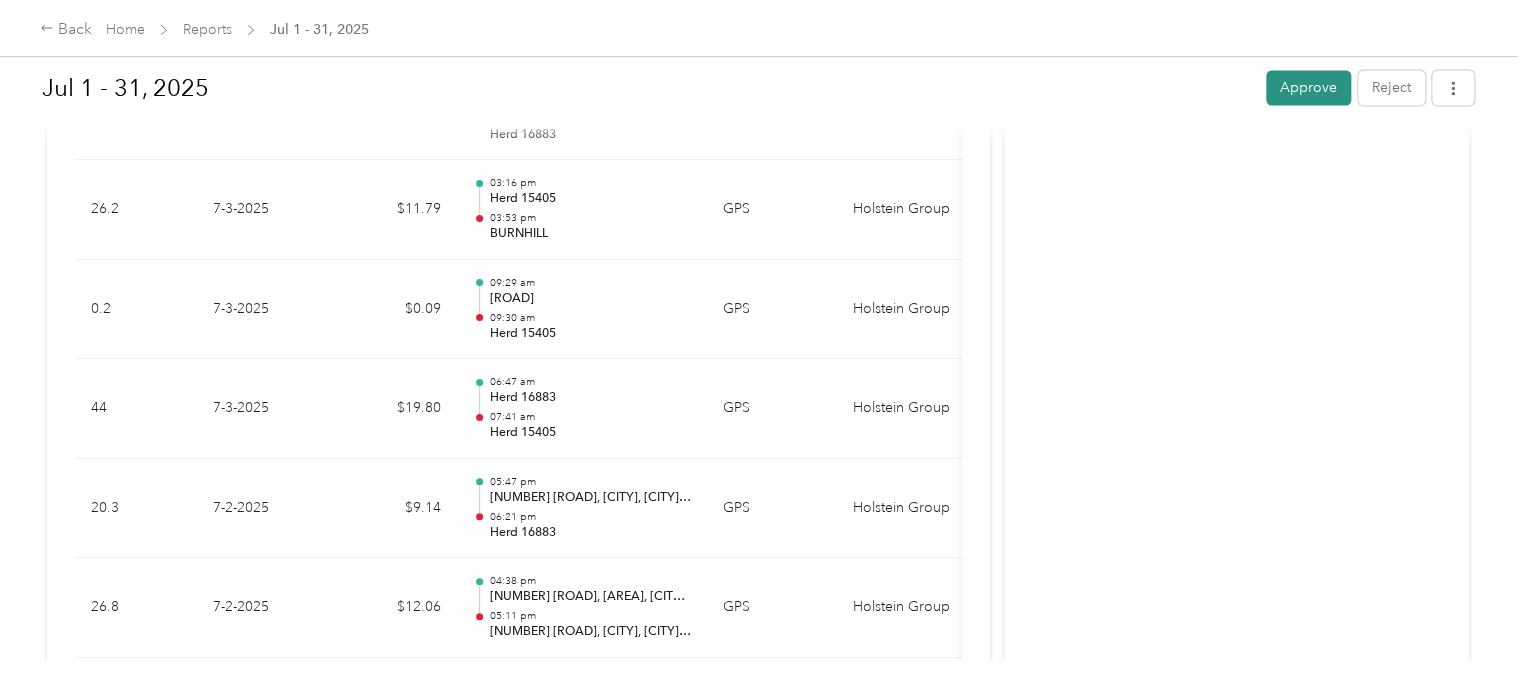 click on "Approve" at bounding box center [1308, 87] 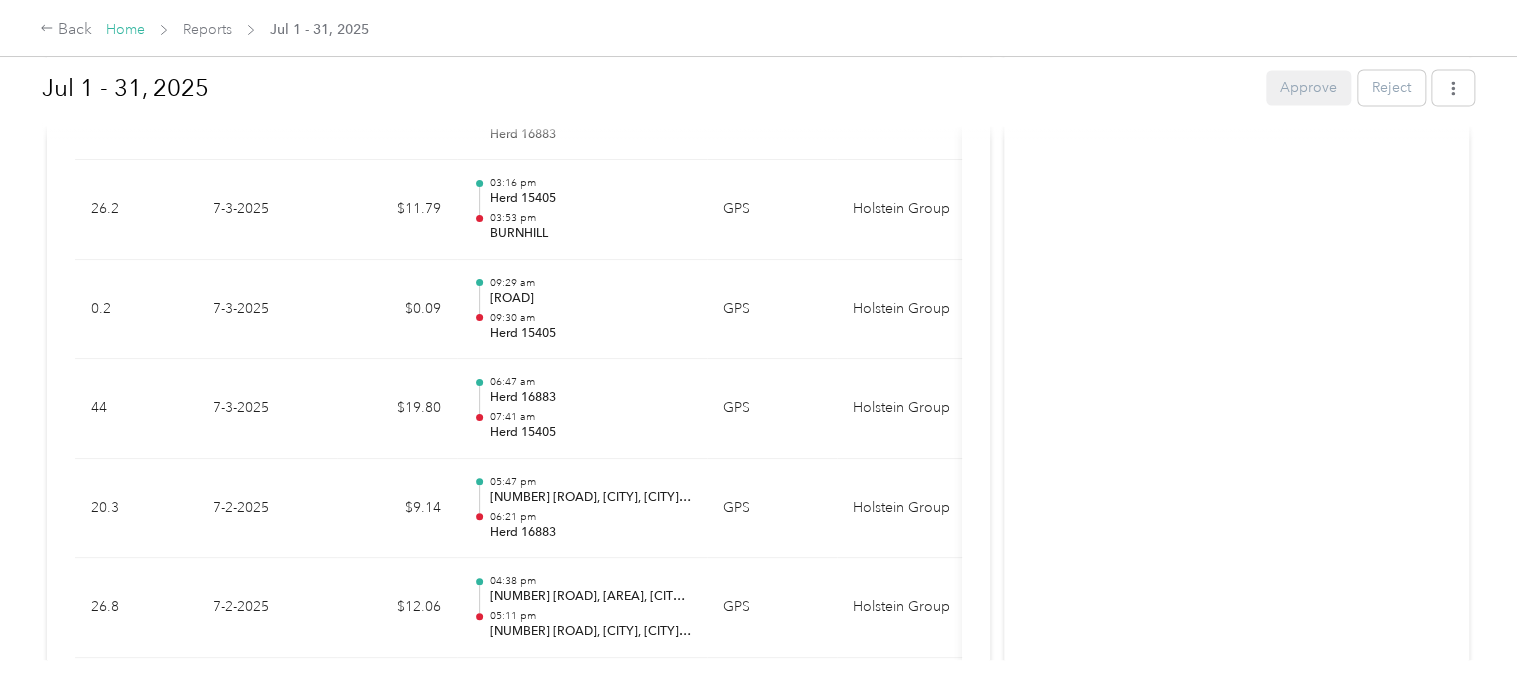 click on "Home" at bounding box center (125, 29) 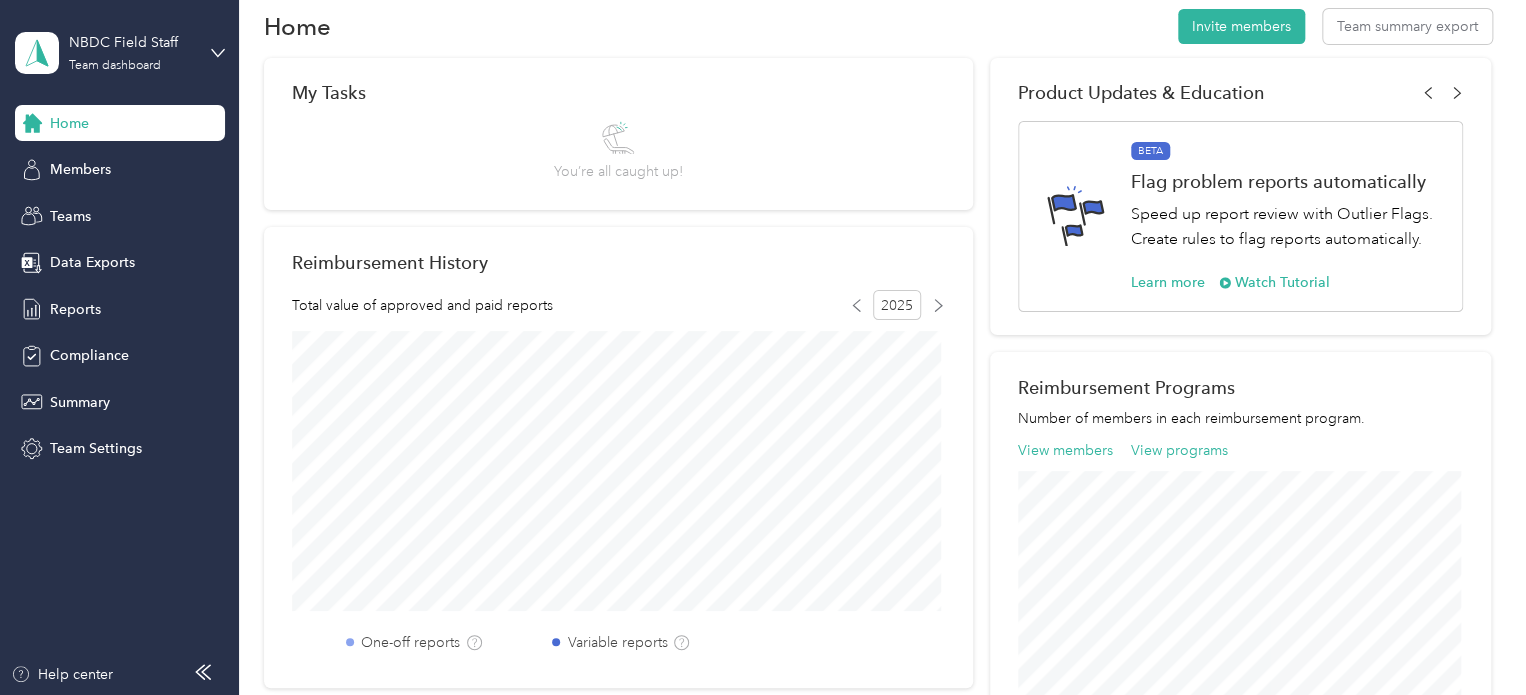 scroll, scrollTop: 0, scrollLeft: 0, axis: both 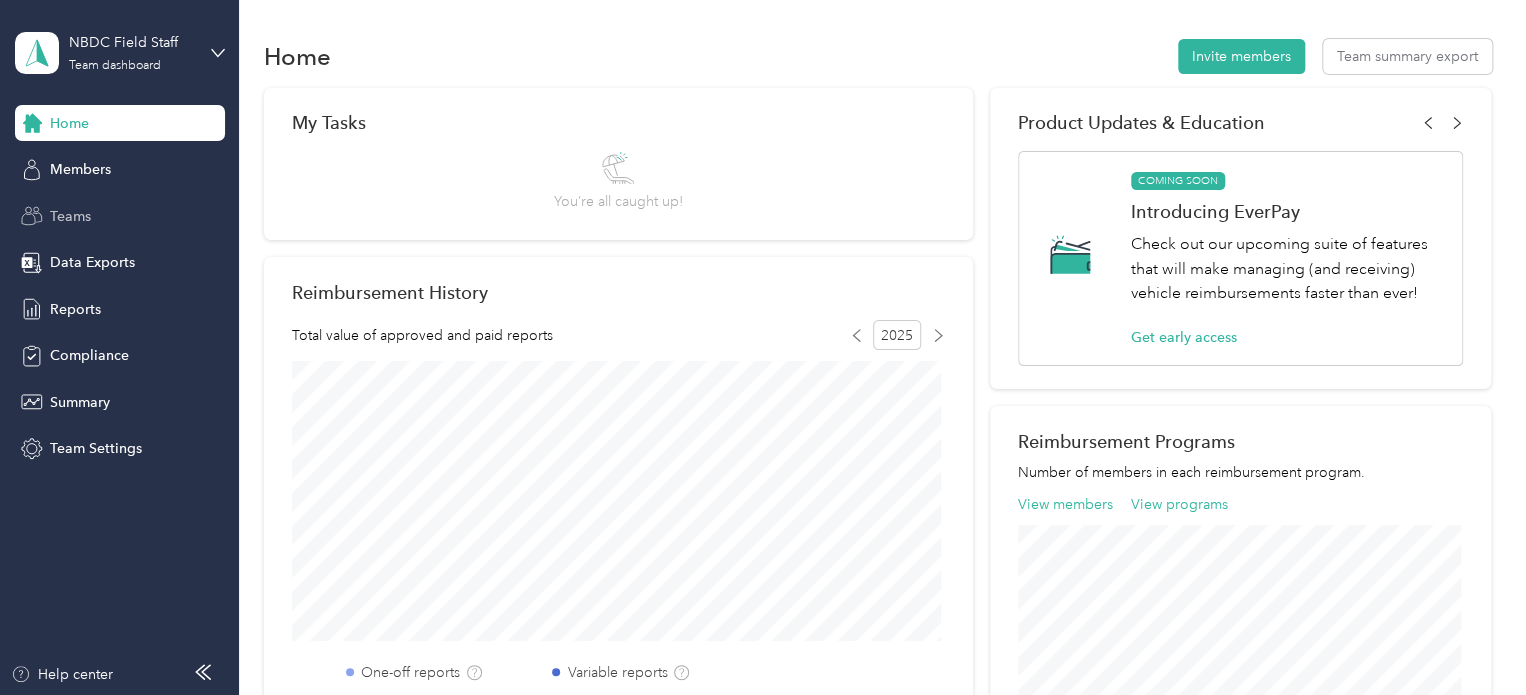 click on "Teams" at bounding box center (70, 216) 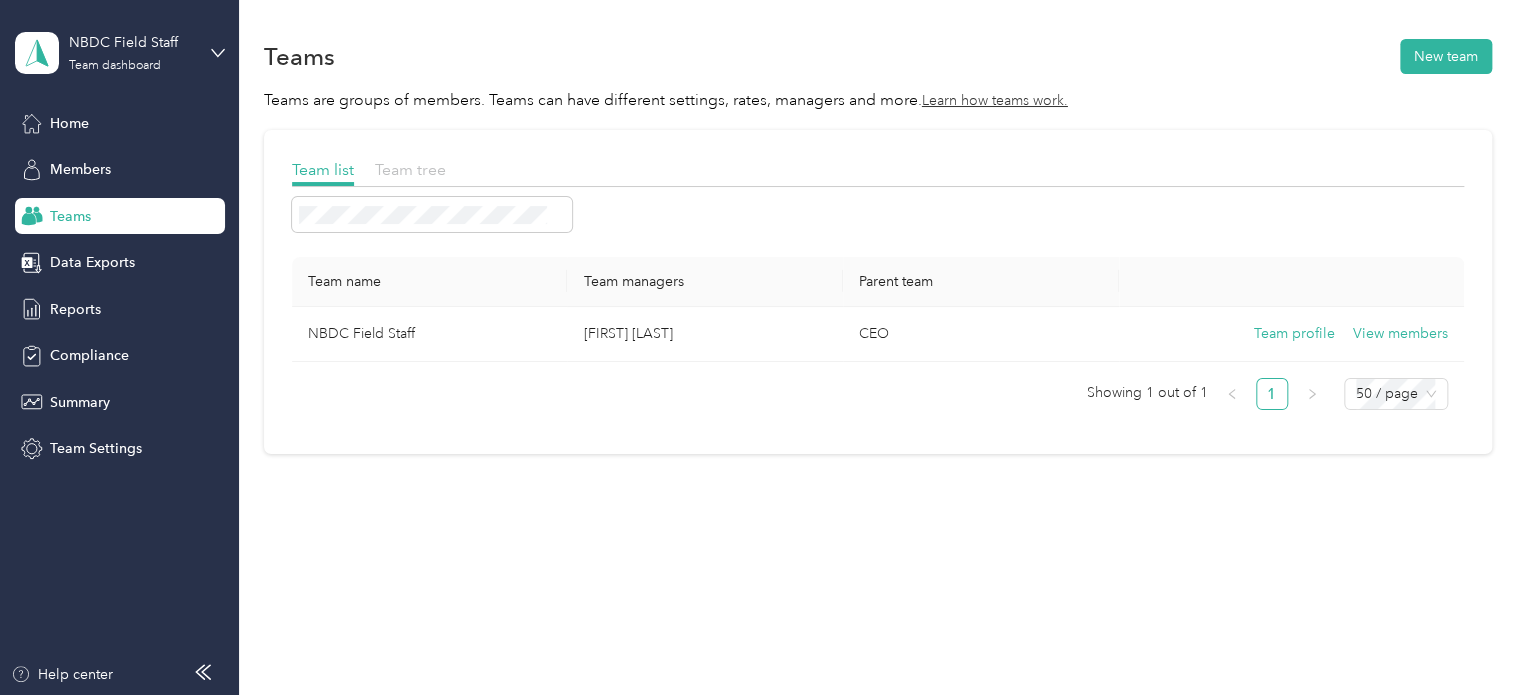 click on "Team tree" at bounding box center [410, 169] 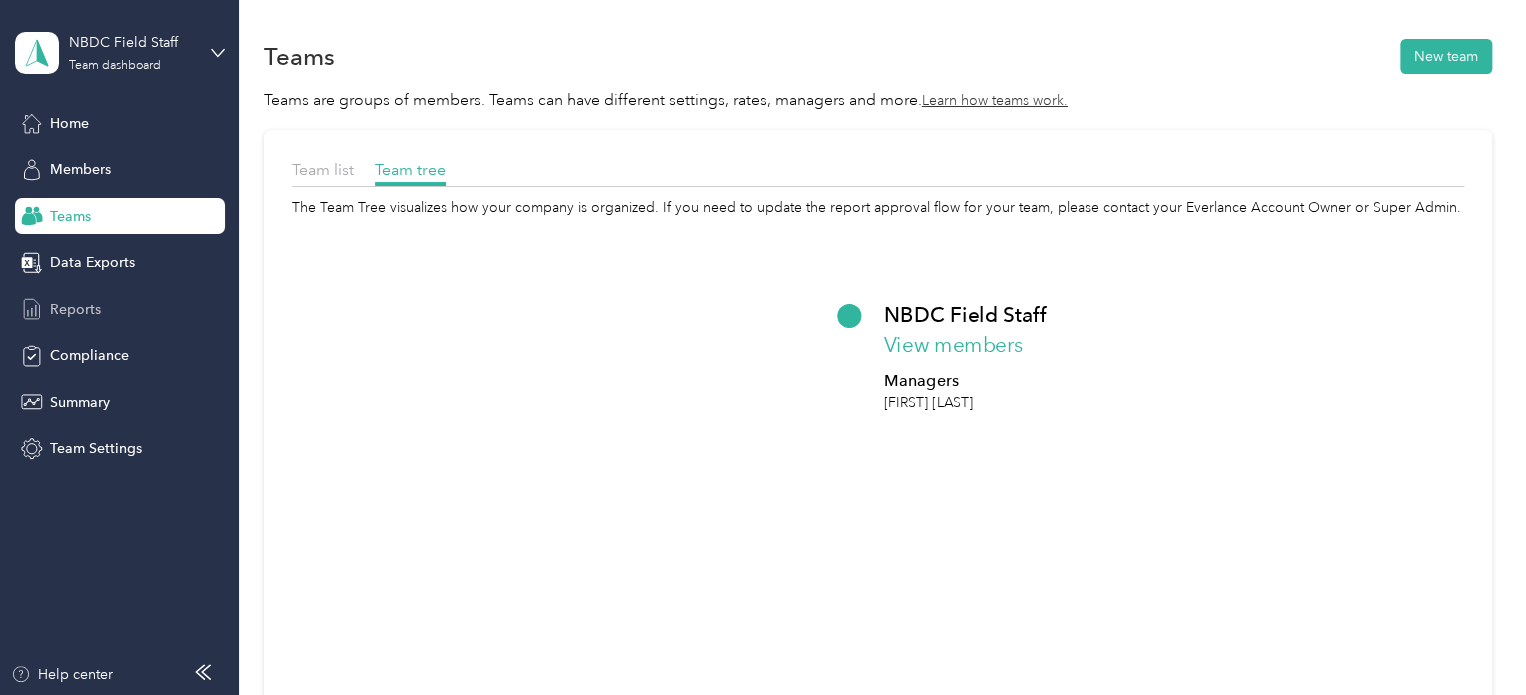 click on "Reports" at bounding box center [75, 309] 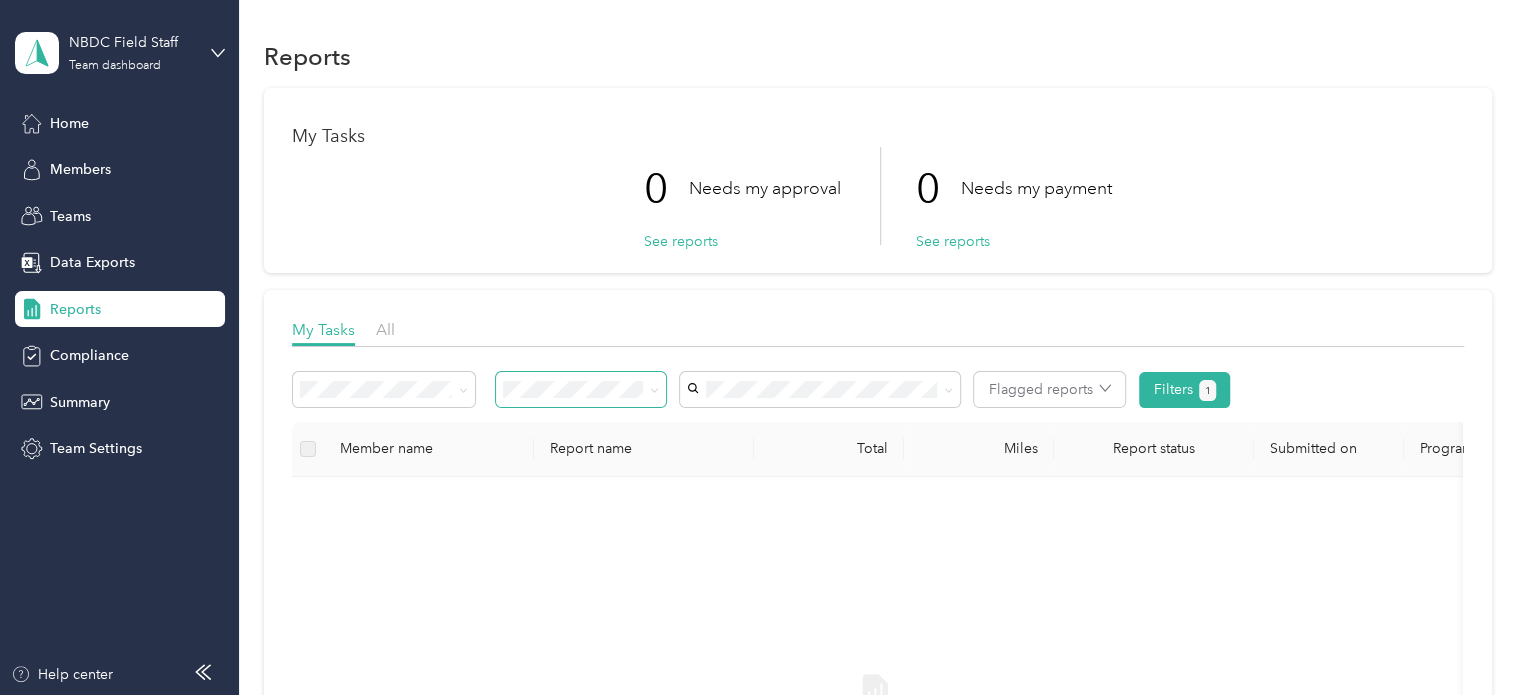click 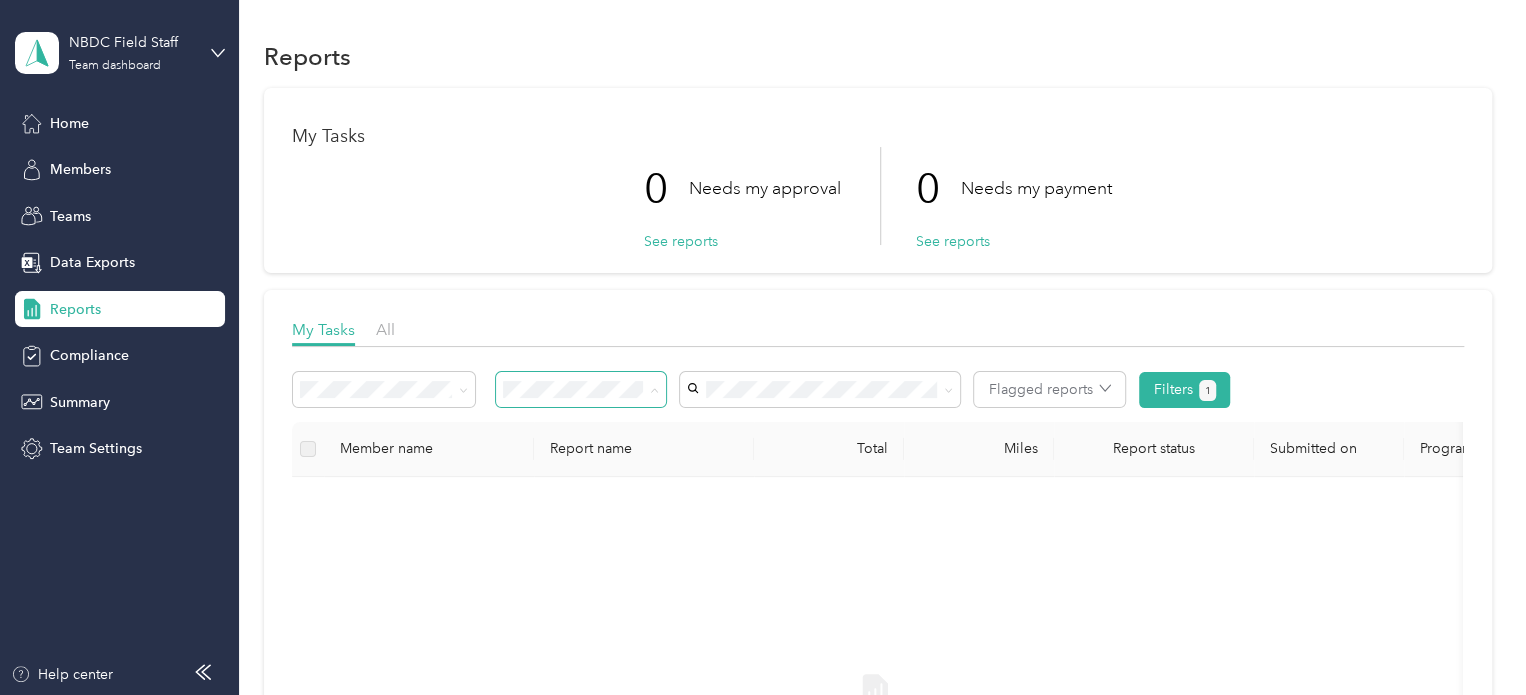 click on "All" at bounding box center [581, 425] 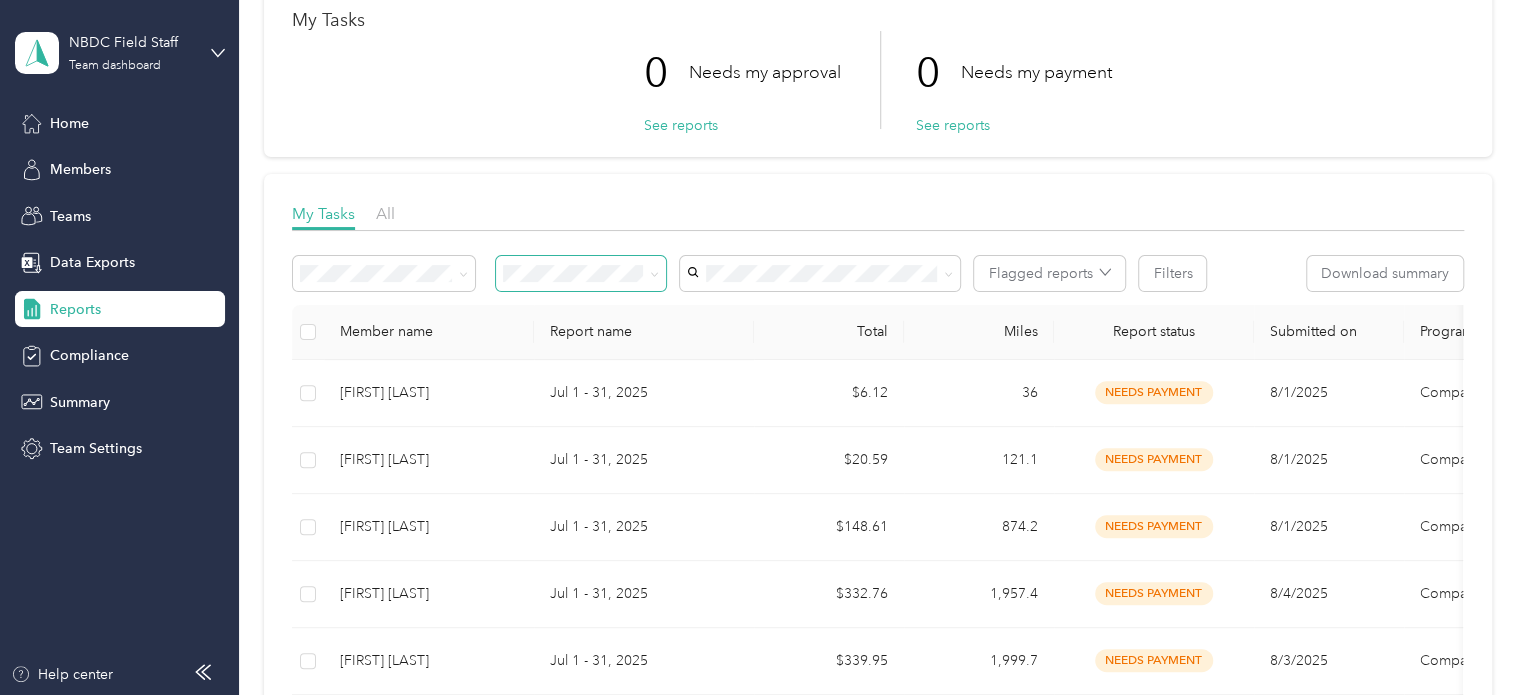scroll, scrollTop: 0, scrollLeft: 0, axis: both 